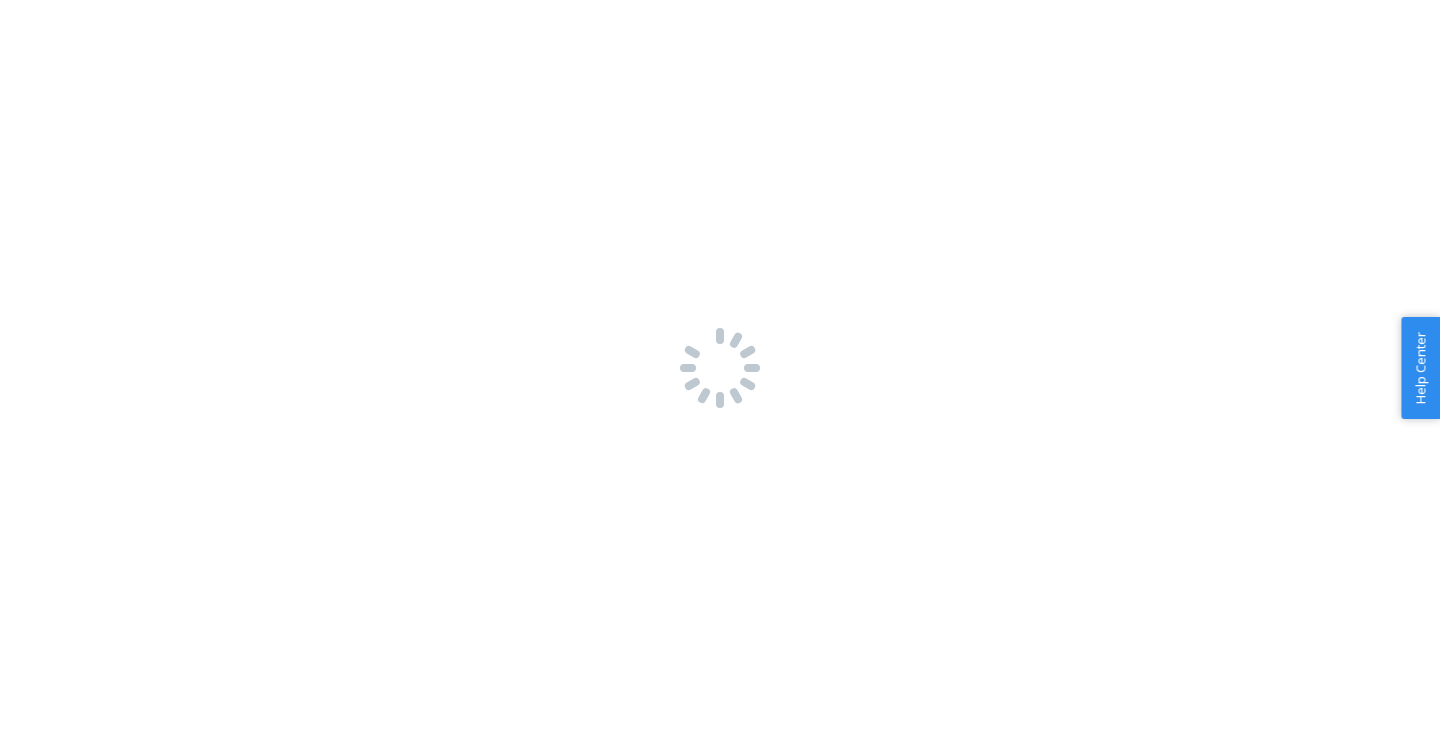 scroll, scrollTop: 0, scrollLeft: 0, axis: both 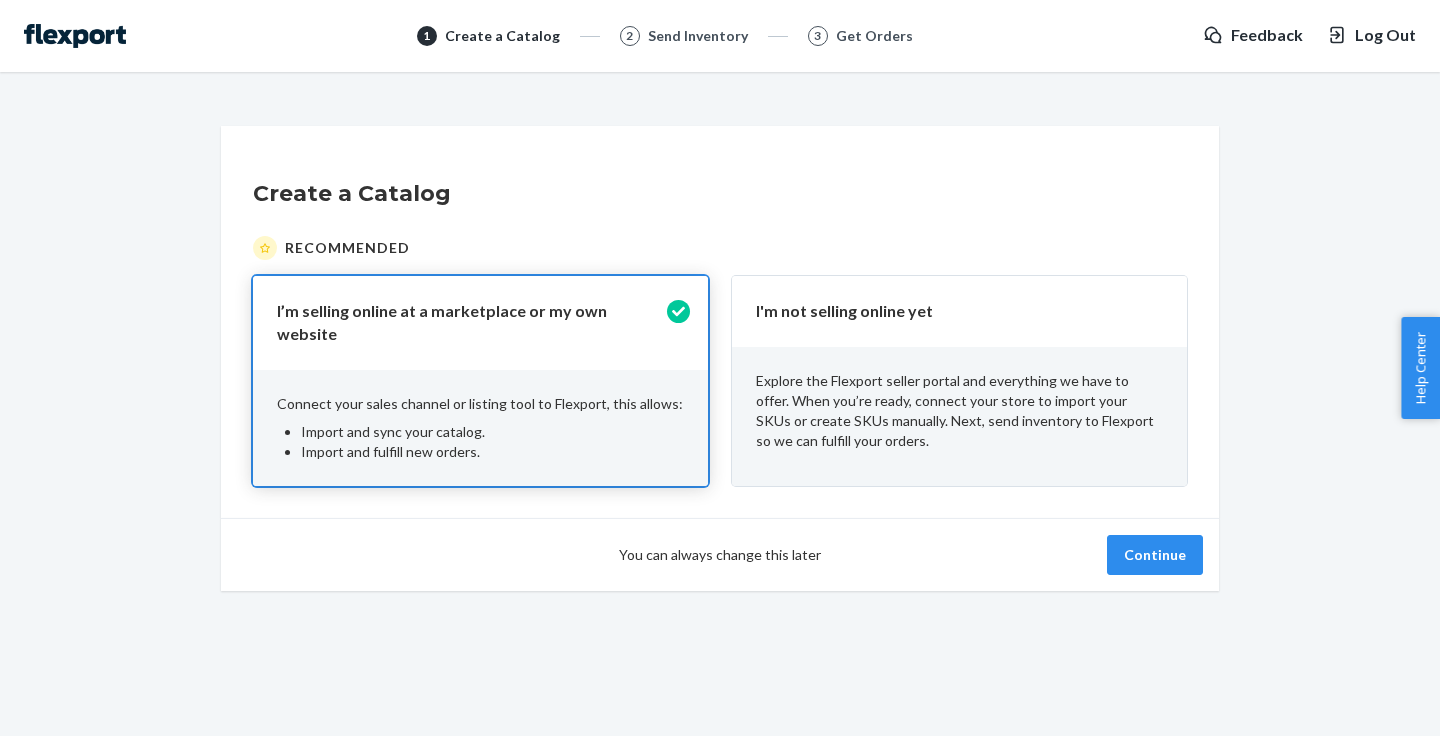 click at bounding box center [75, 36] 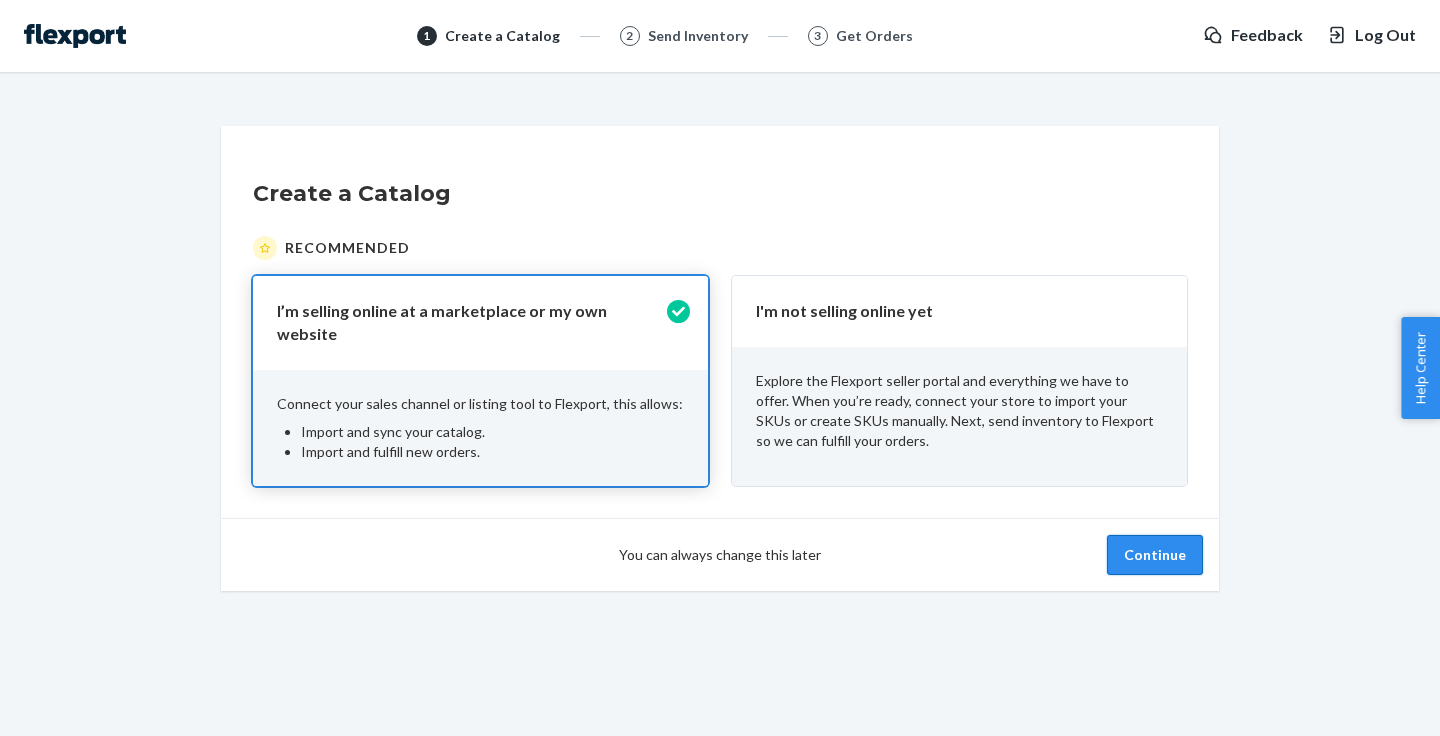 click on "Continue" at bounding box center (1155, 555) 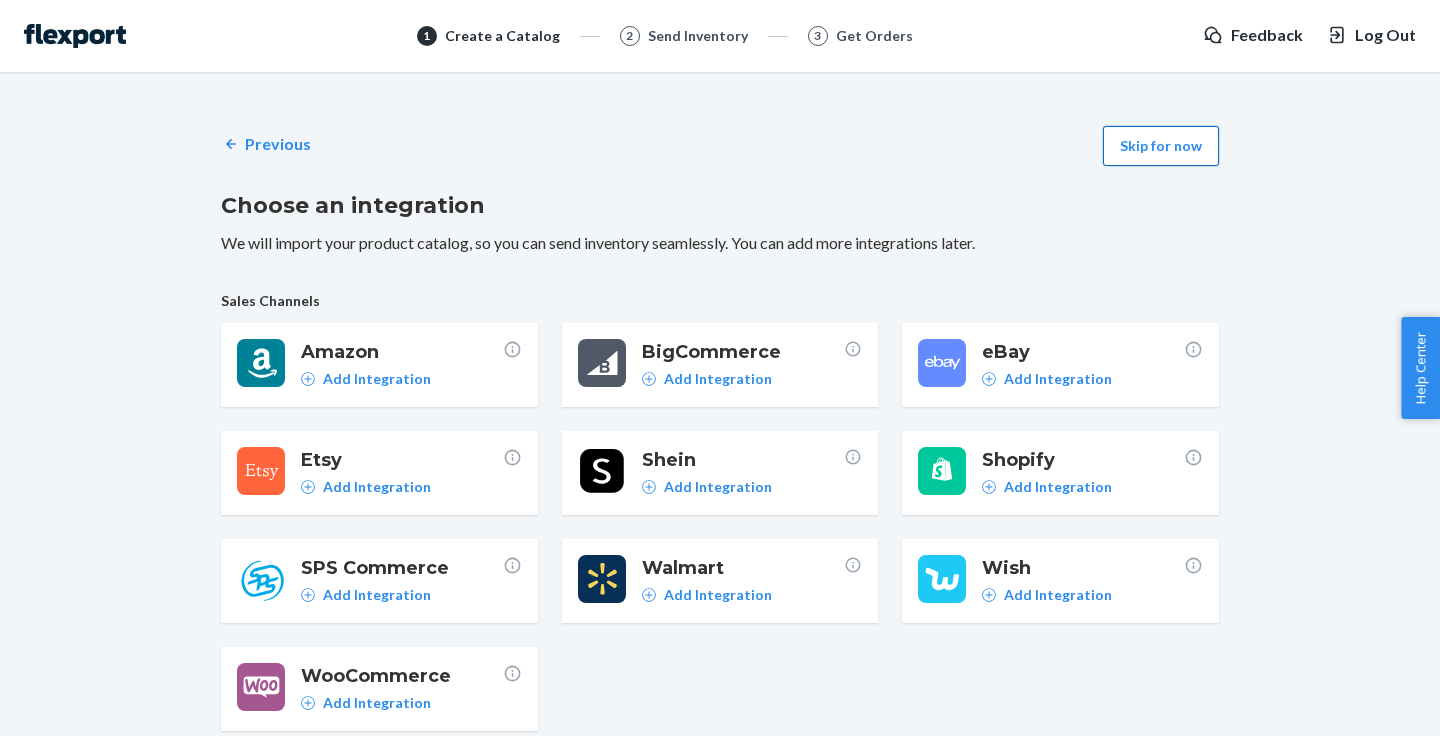 click on "Skip for now" at bounding box center [1161, 146] 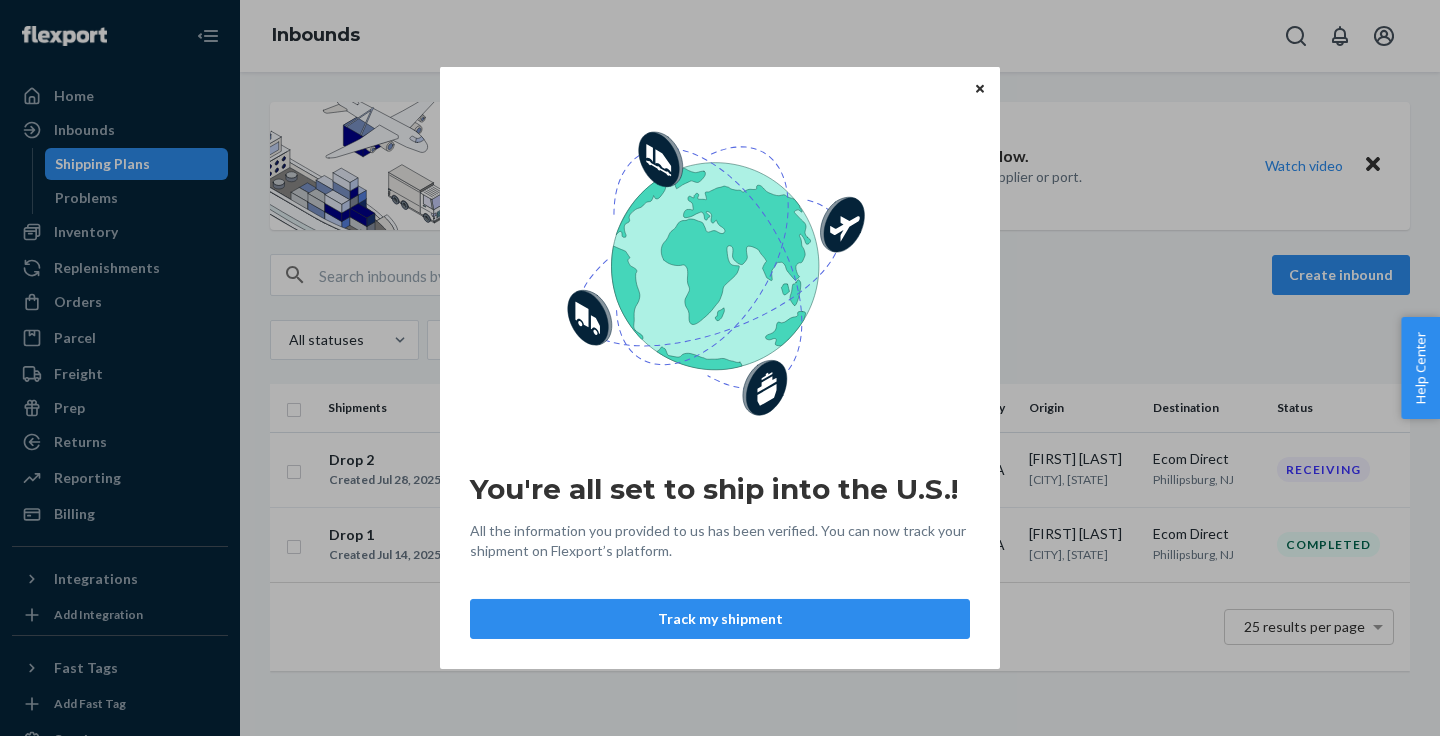 click at bounding box center [980, 88] 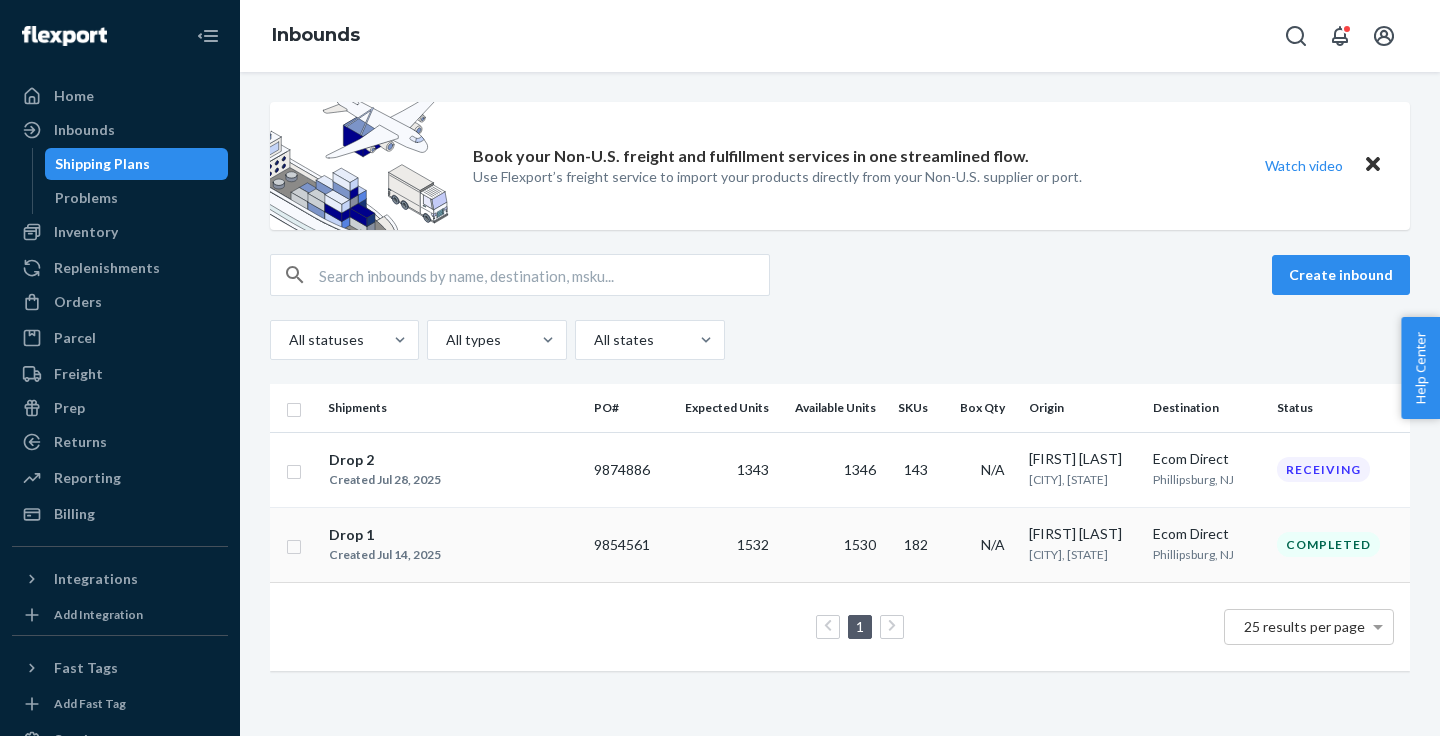 click on "Drop 1" at bounding box center (385, 535) 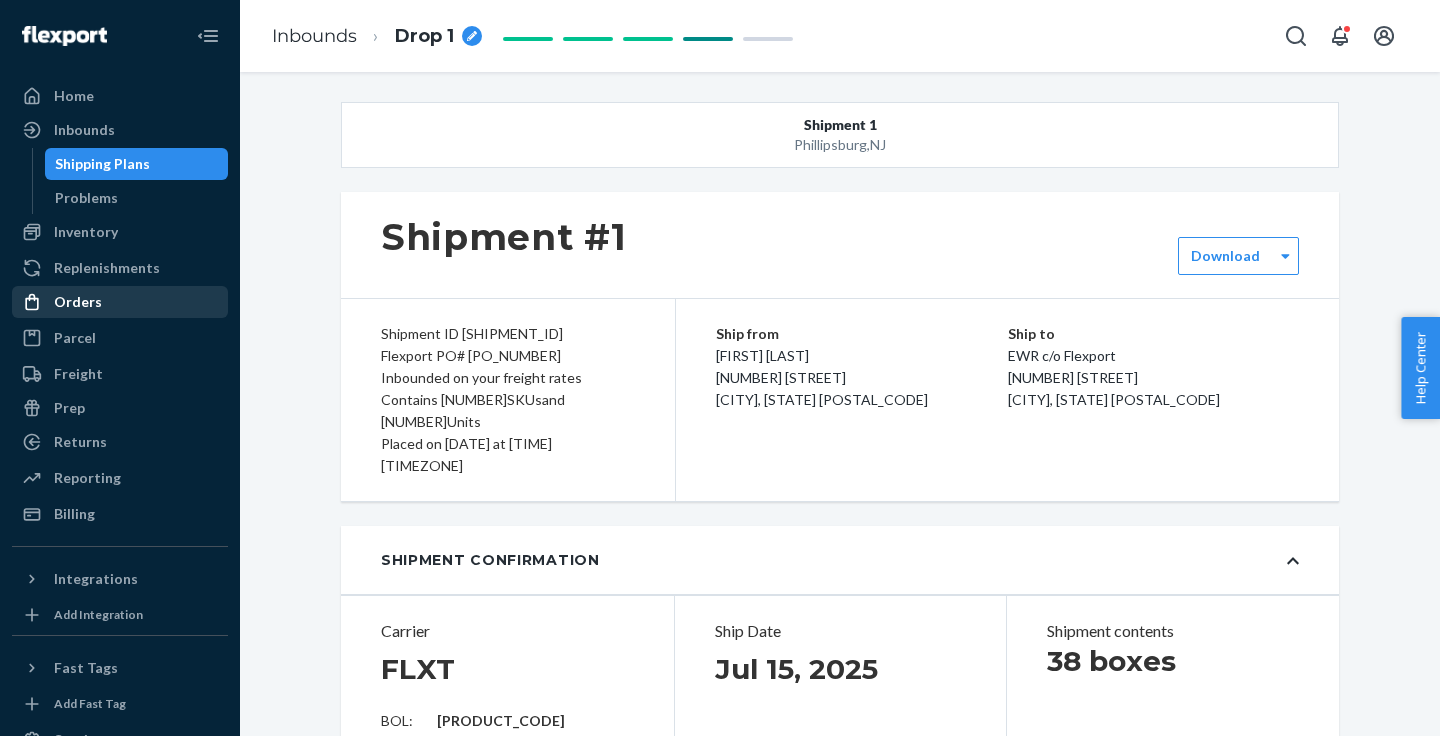 click on "Orders" at bounding box center (120, 302) 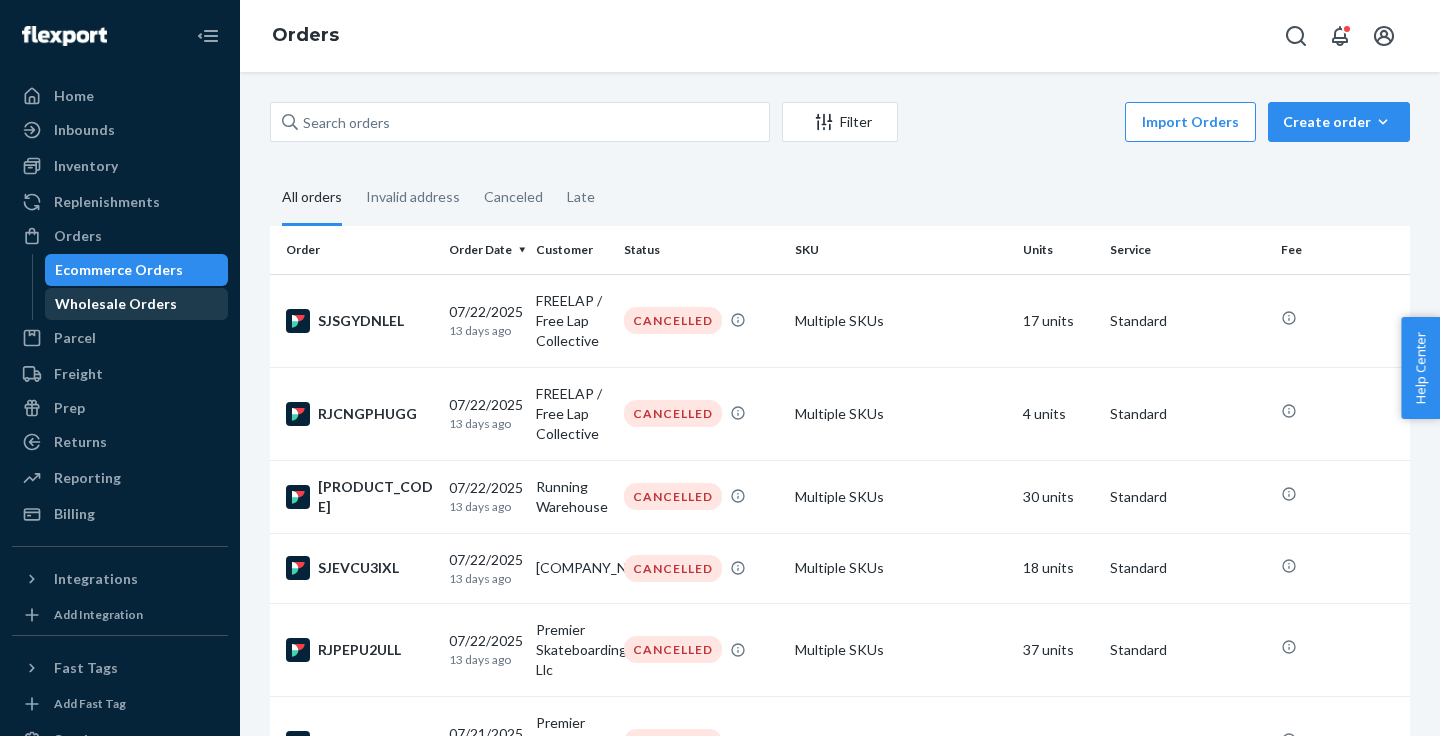 click on "Wholesale Orders" at bounding box center (116, 304) 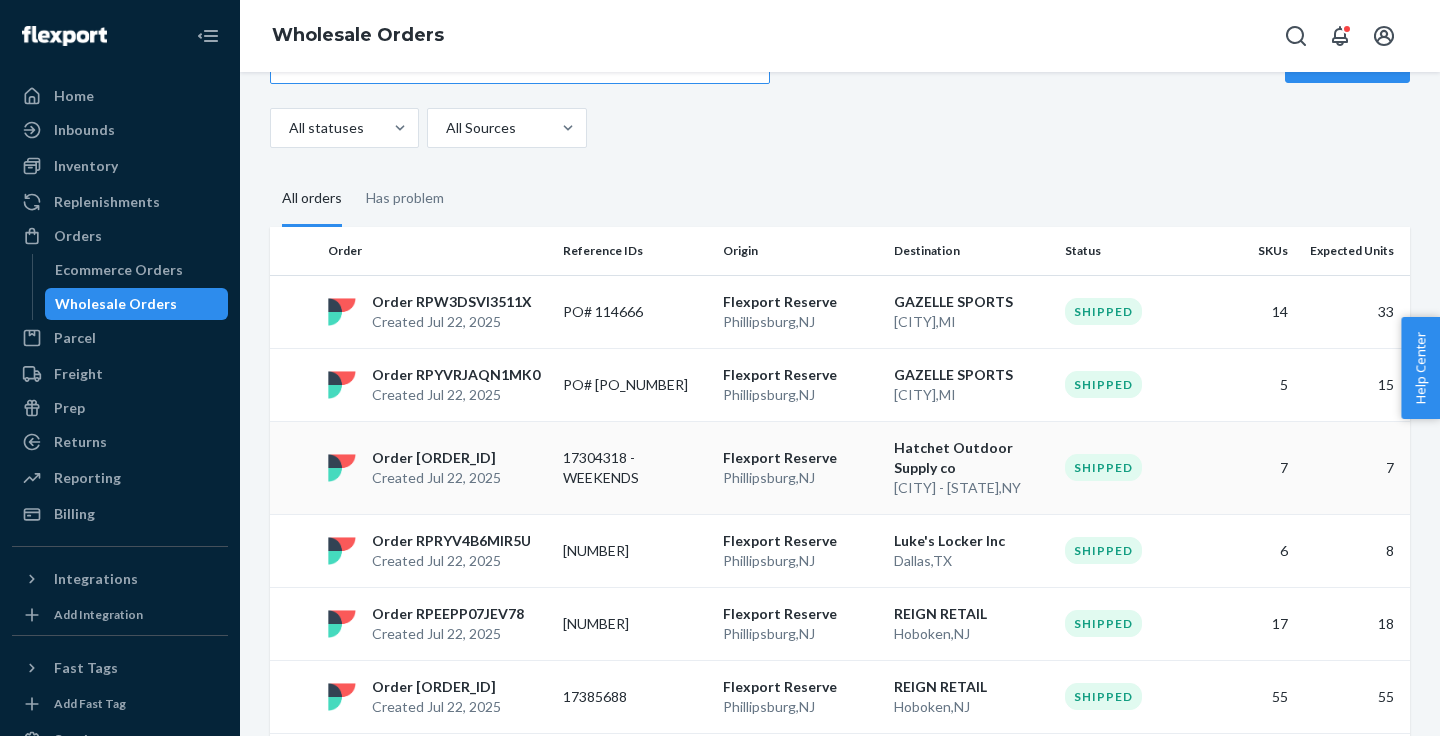 scroll, scrollTop: 67, scrollLeft: 0, axis: vertical 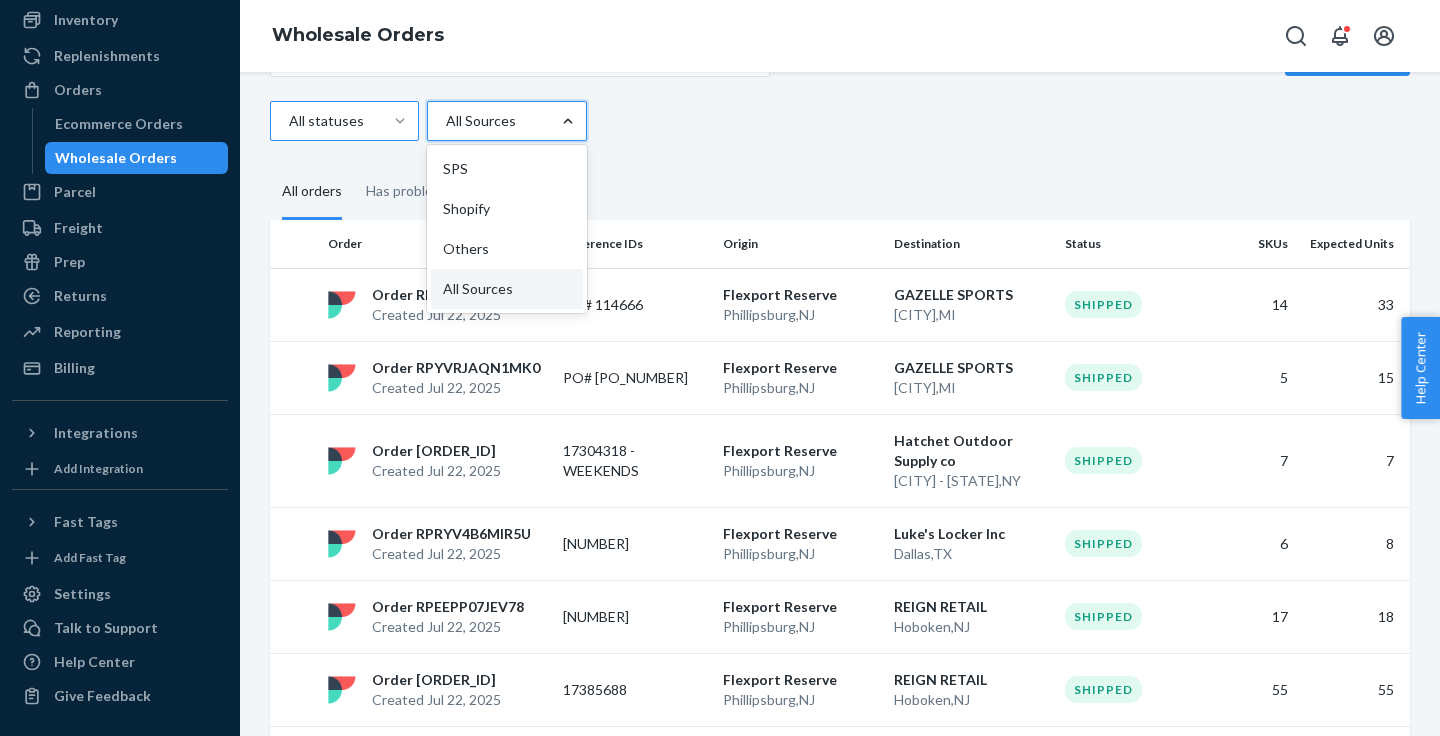 click at bounding box center [568, 121] 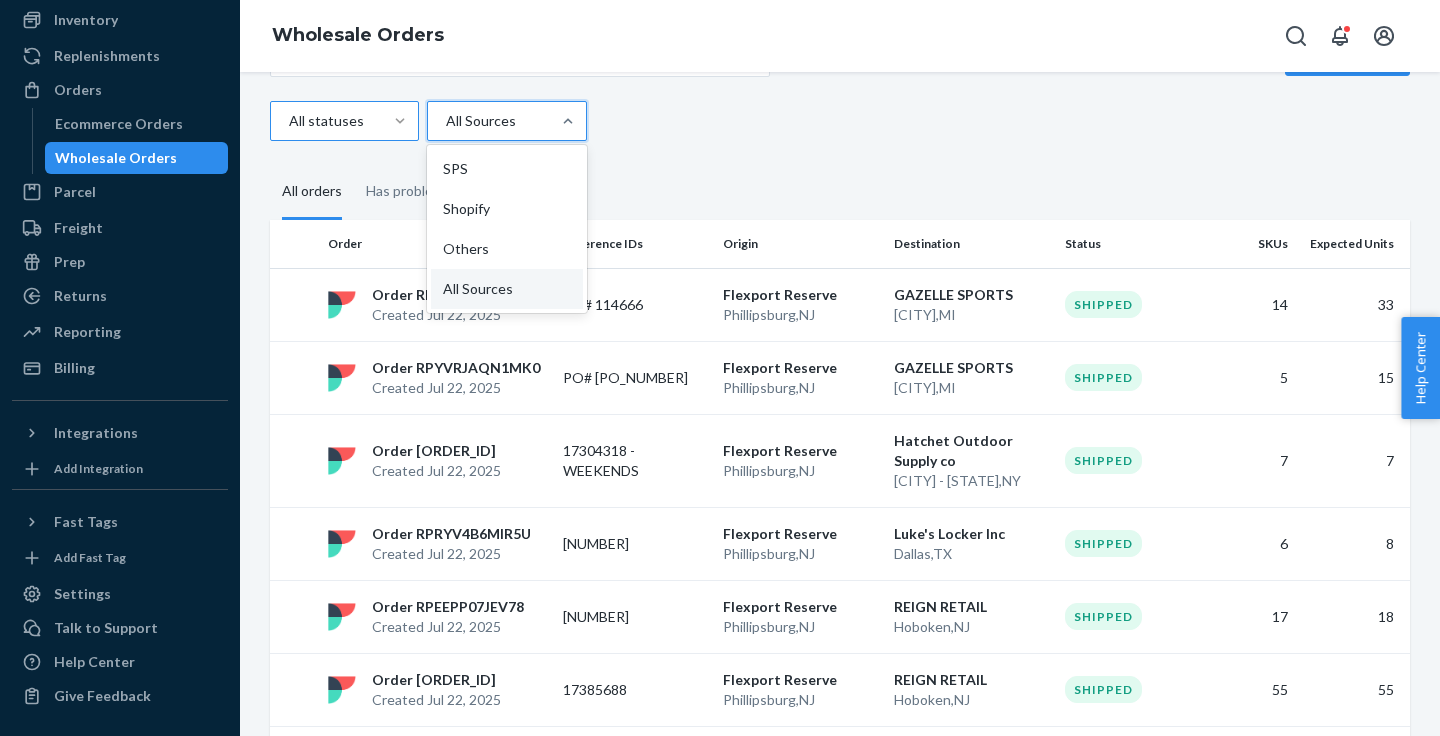 click on "All statuses  option SPS focused, 1 of 4. 4 results available. Use Up and Down to choose options, press Enter to select the currently focused option, press Escape to exit the menu, press Tab to select the option and exit the menu. All Sources SPS Shopify Others All Sources" at bounding box center (832, 121) 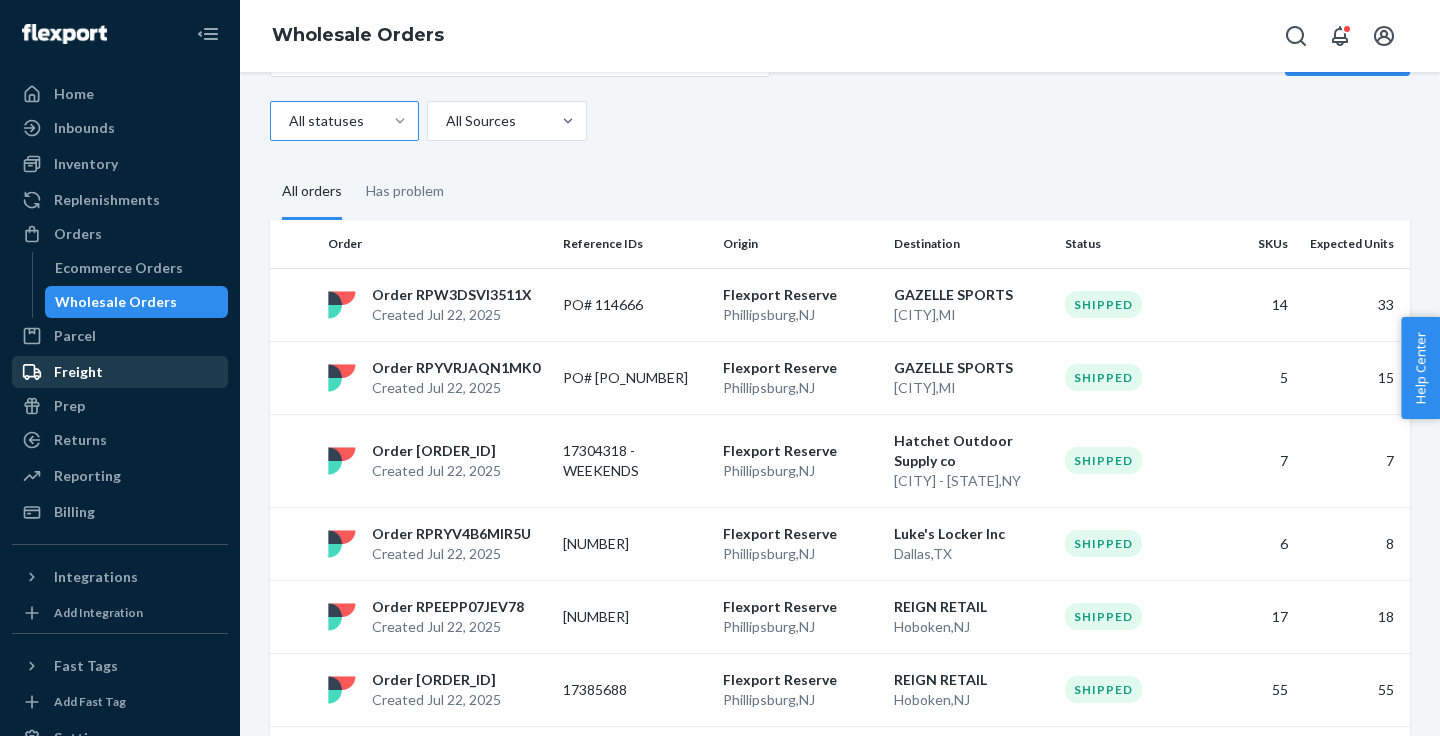 scroll, scrollTop: 146, scrollLeft: 0, axis: vertical 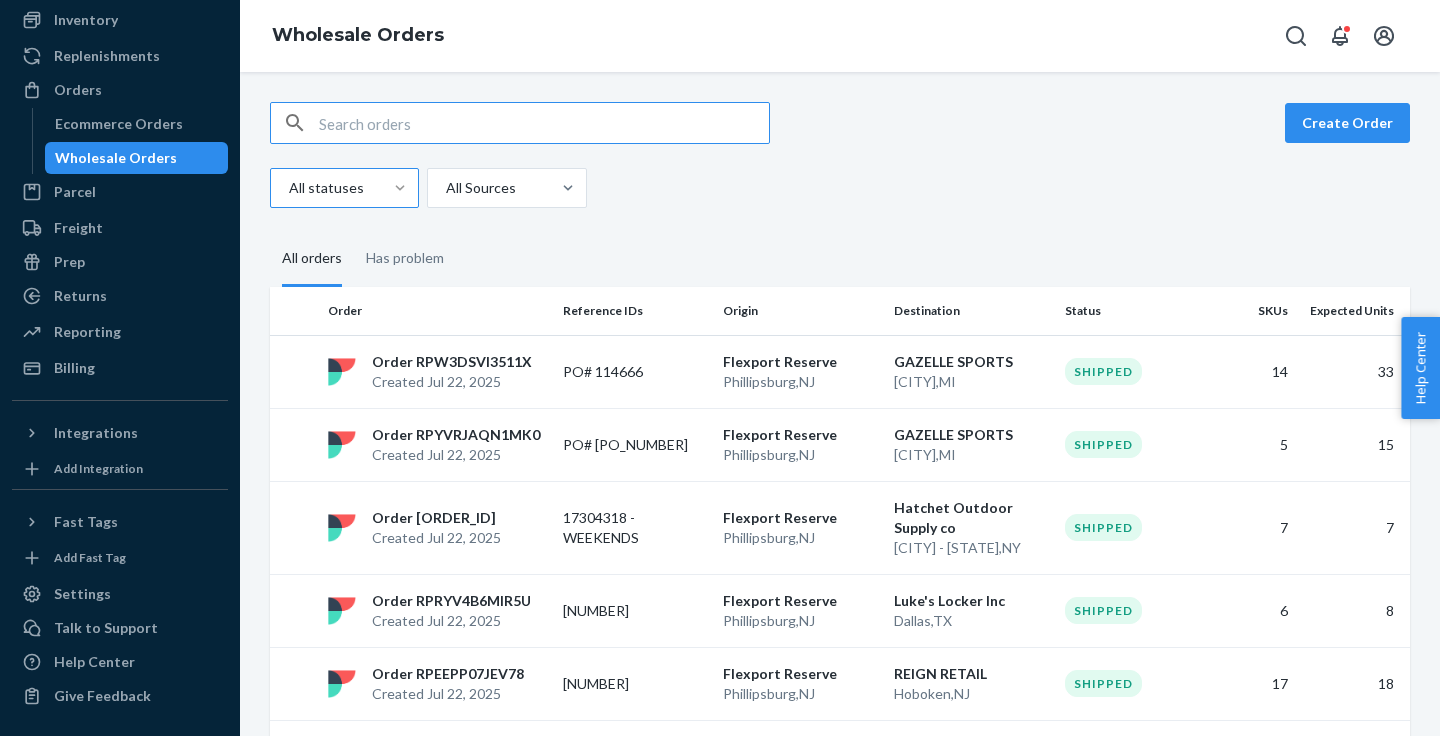 click at bounding box center (544, 123) 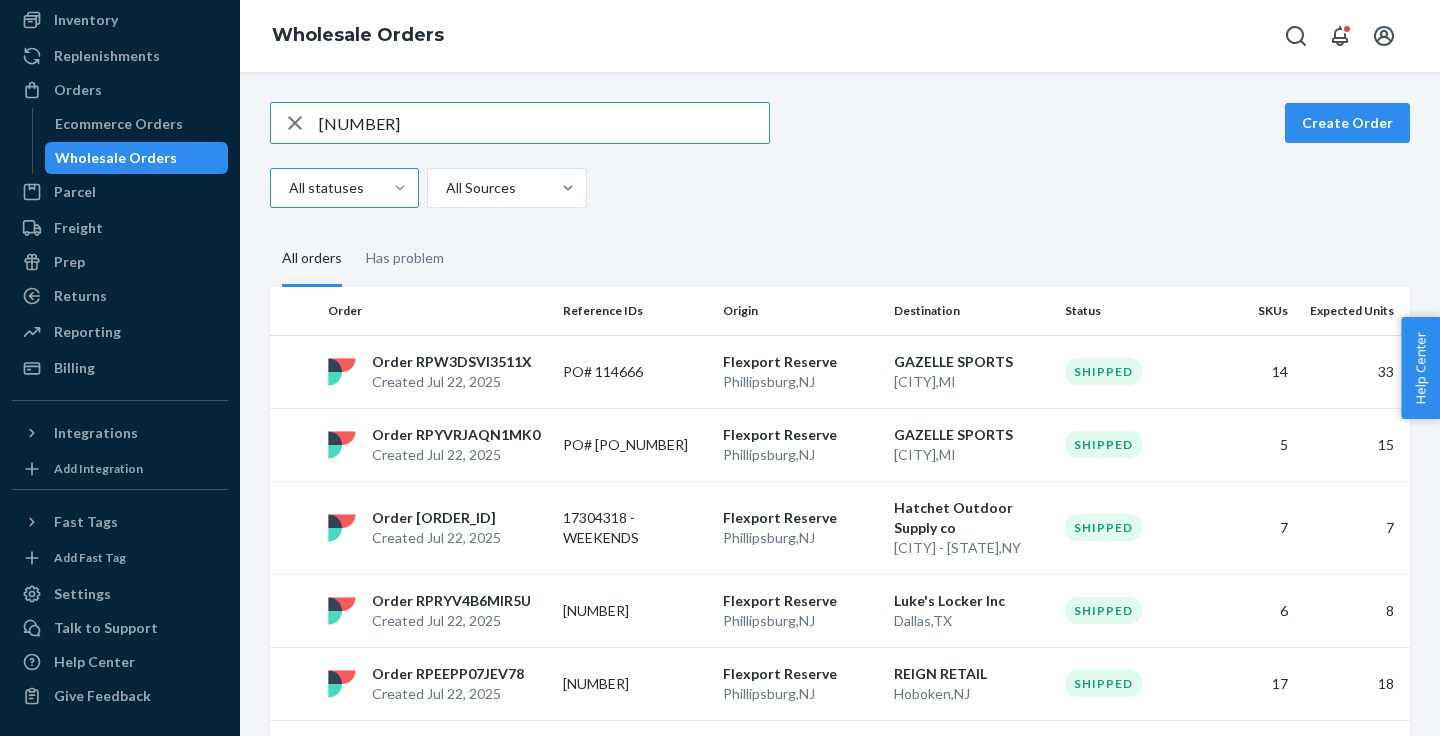 type on "[NUMBER]" 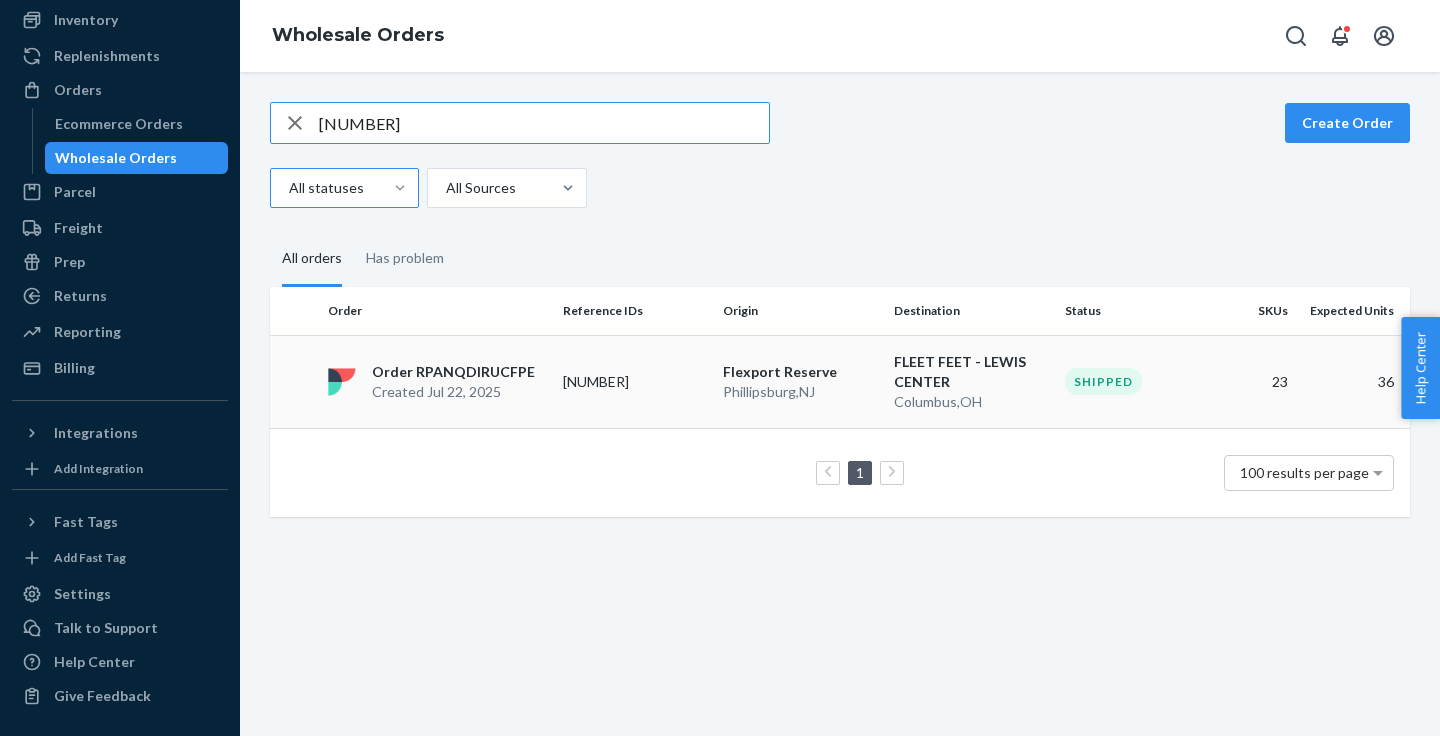 click on "[NUMBER]" at bounding box center [635, 381] 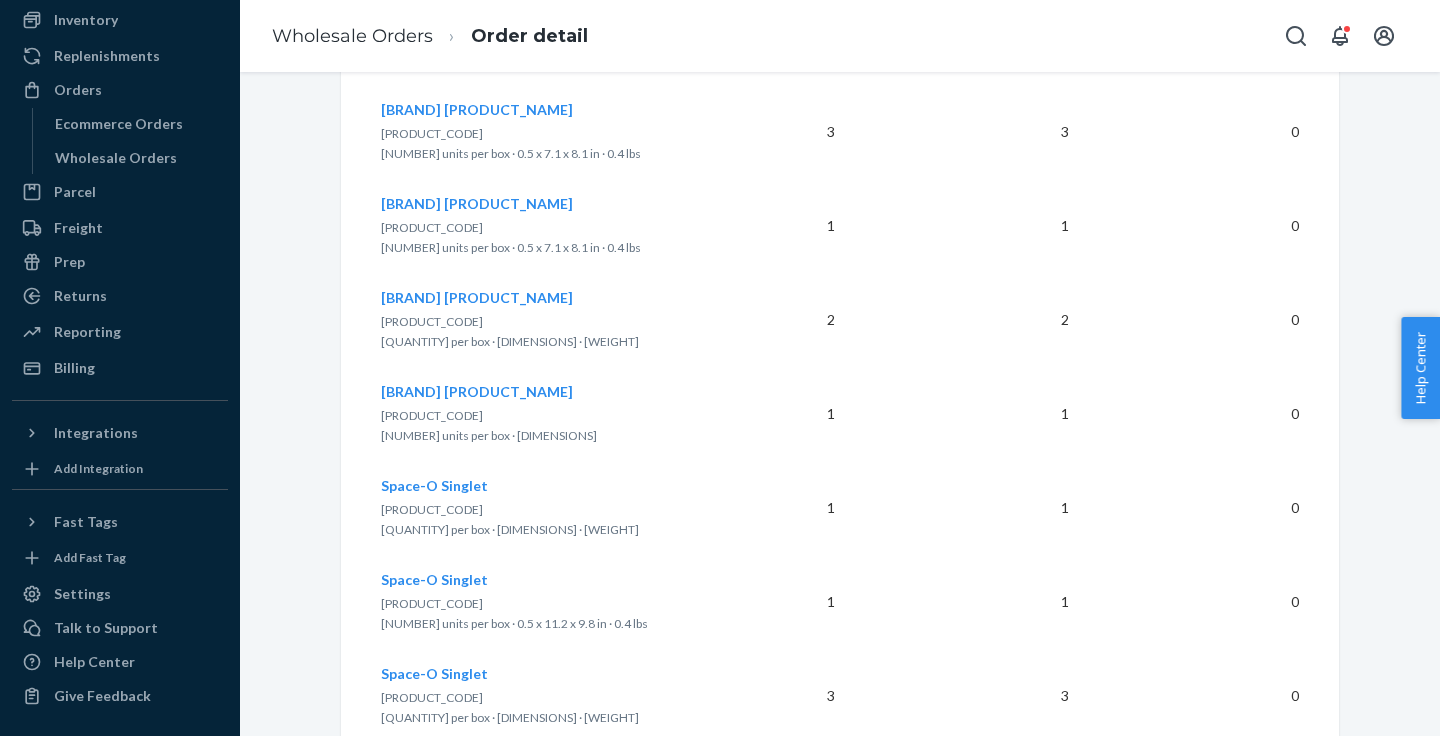 scroll, scrollTop: 0, scrollLeft: 0, axis: both 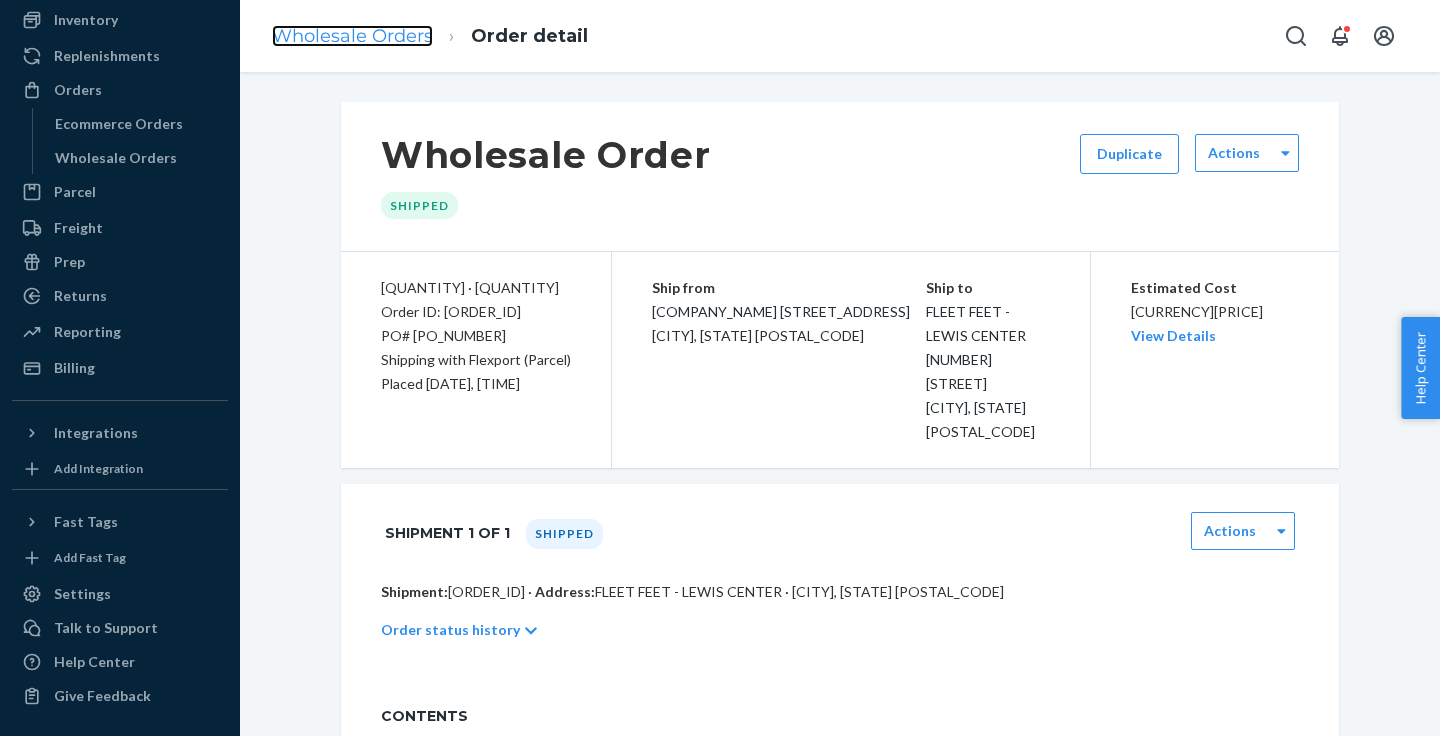 click on "Wholesale Orders" at bounding box center (352, 36) 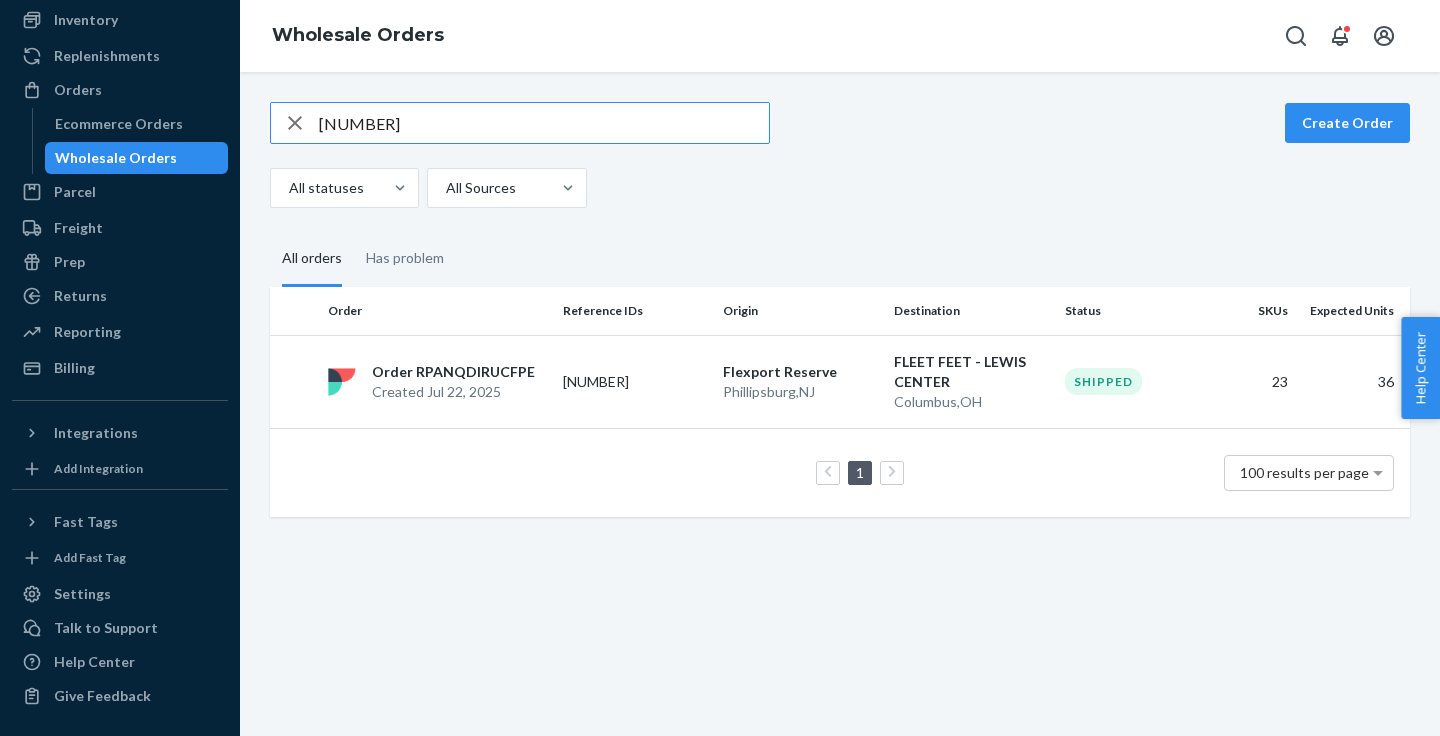 click on "[NUMBER]" at bounding box center (544, 123) 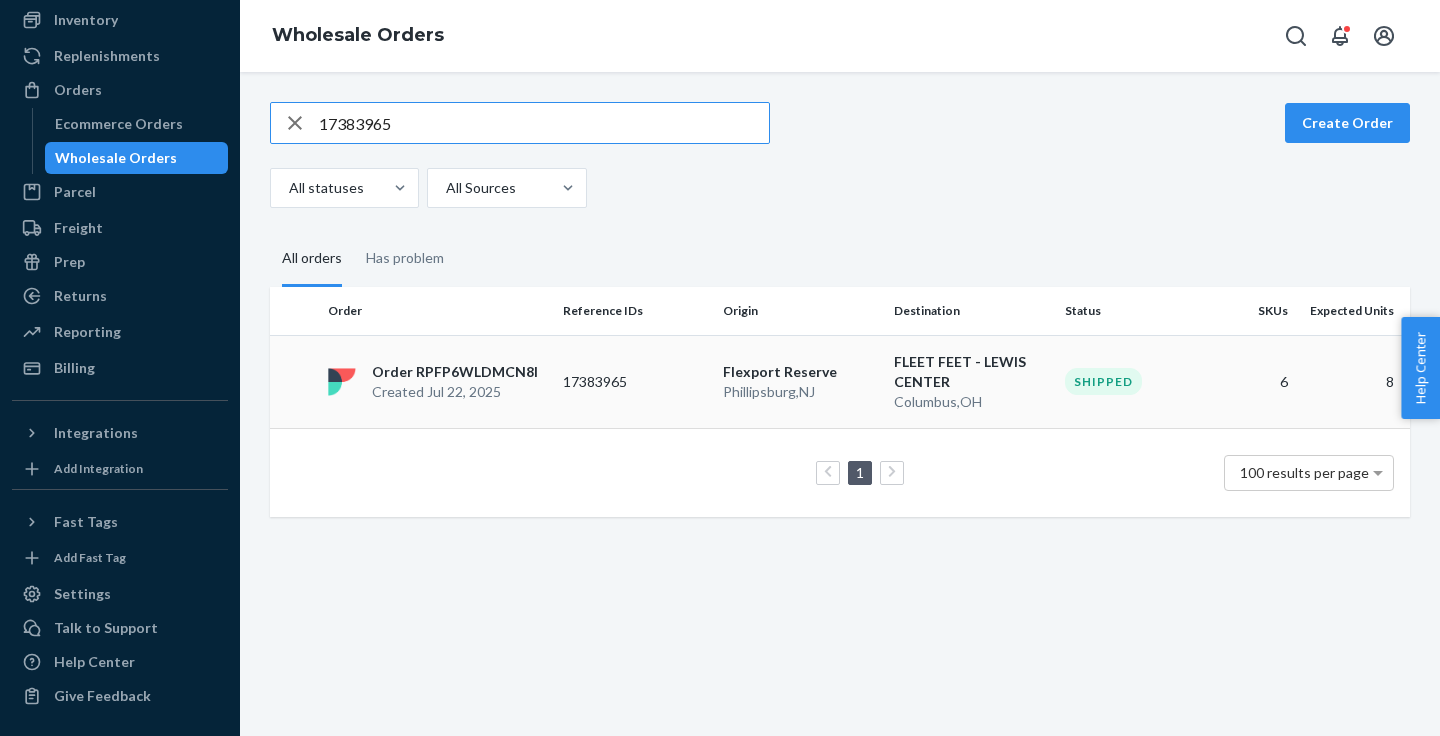 type on "17383965" 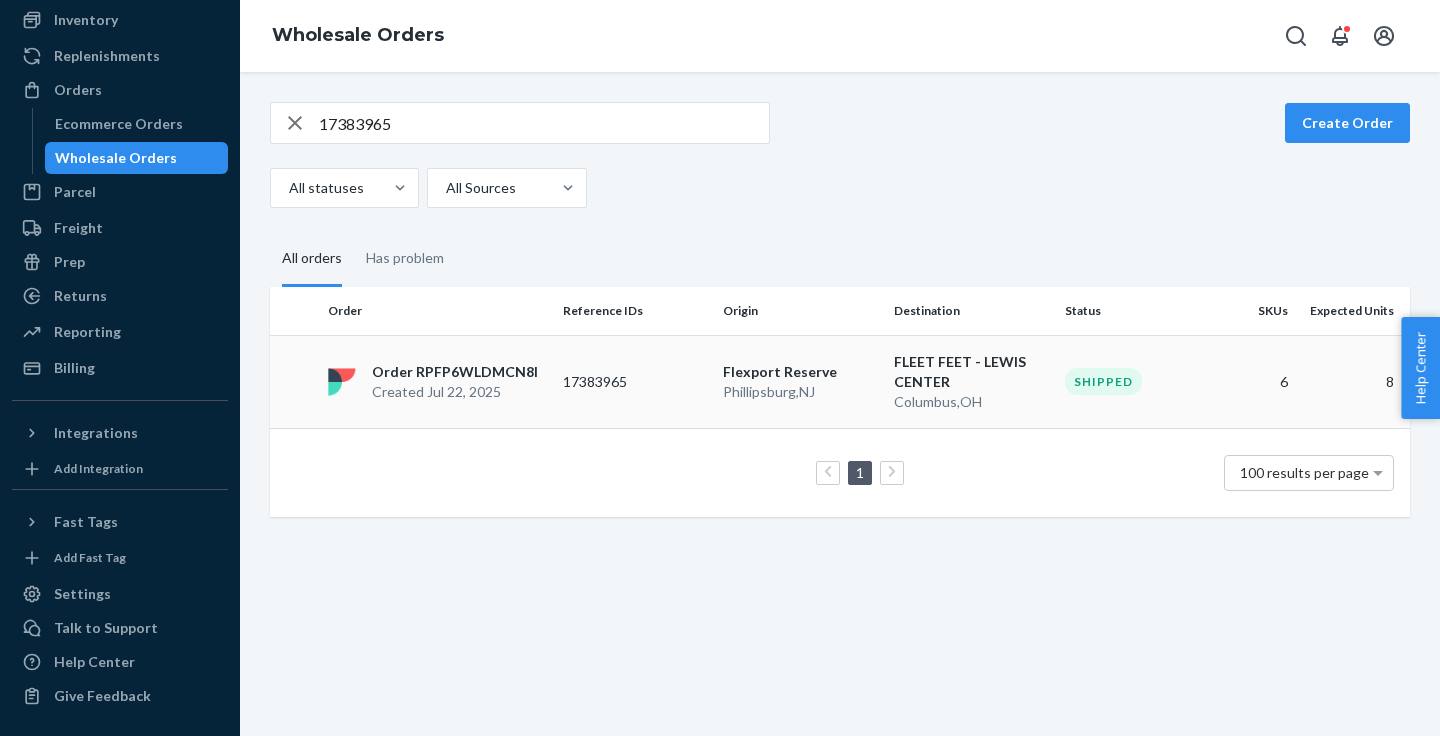 click on "Order RPFP6WLDMCN8I" at bounding box center (455, 372) 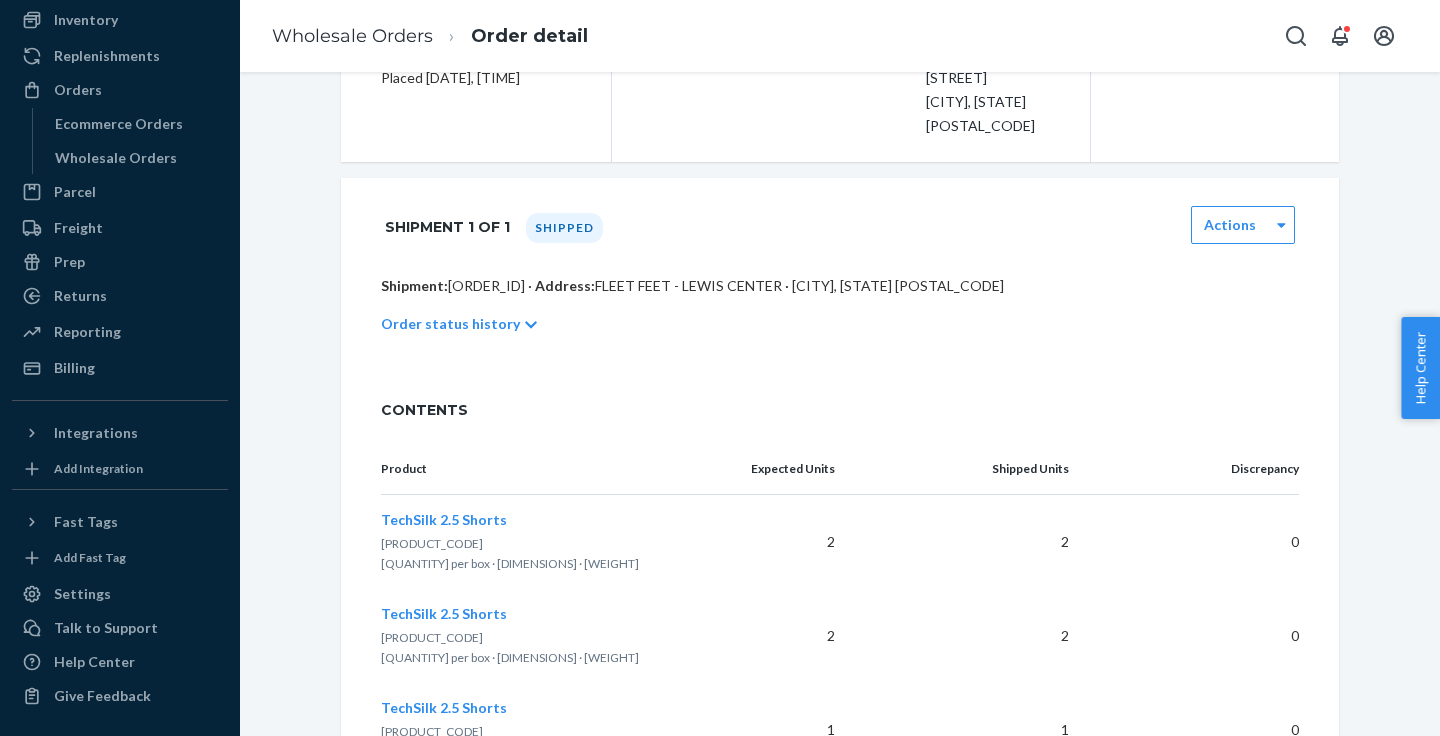 scroll, scrollTop: 0, scrollLeft: 0, axis: both 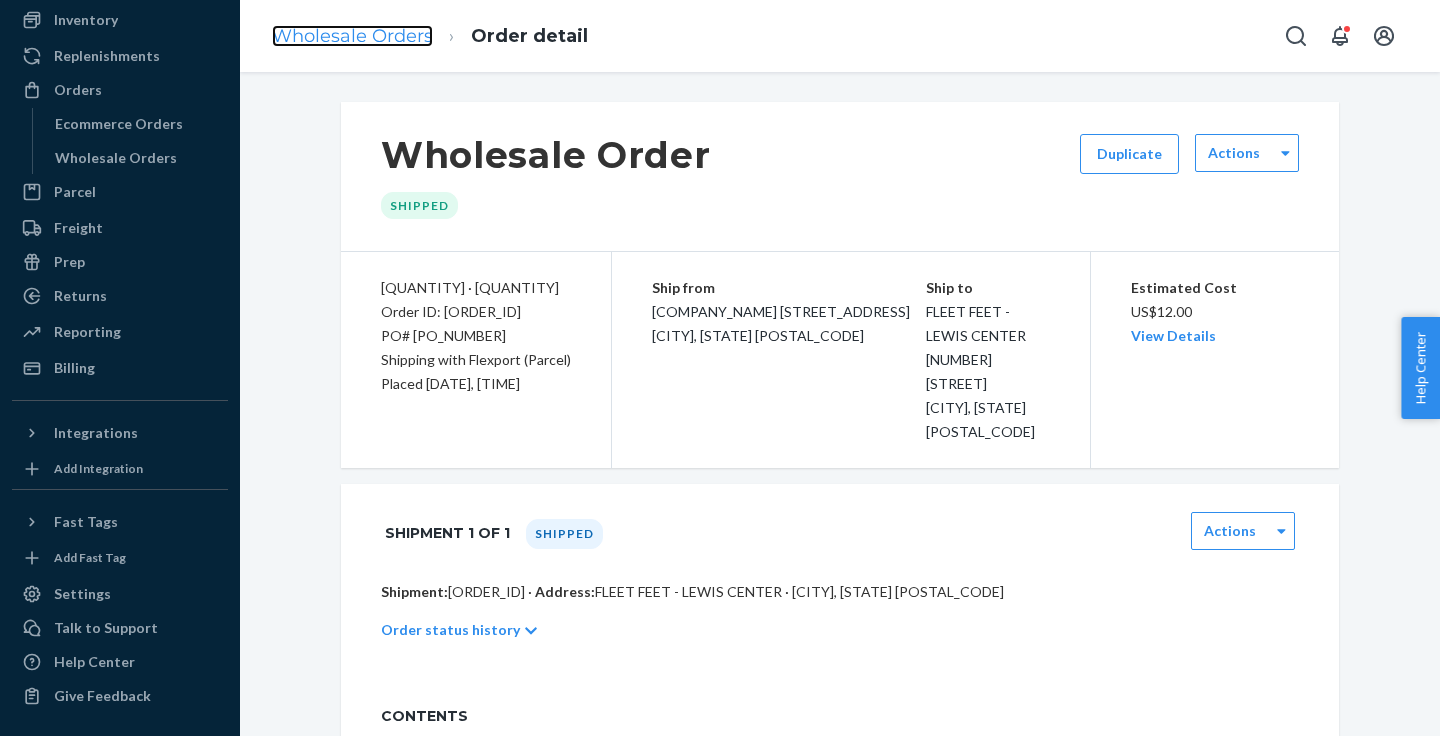 click on "Wholesale Orders" at bounding box center (352, 36) 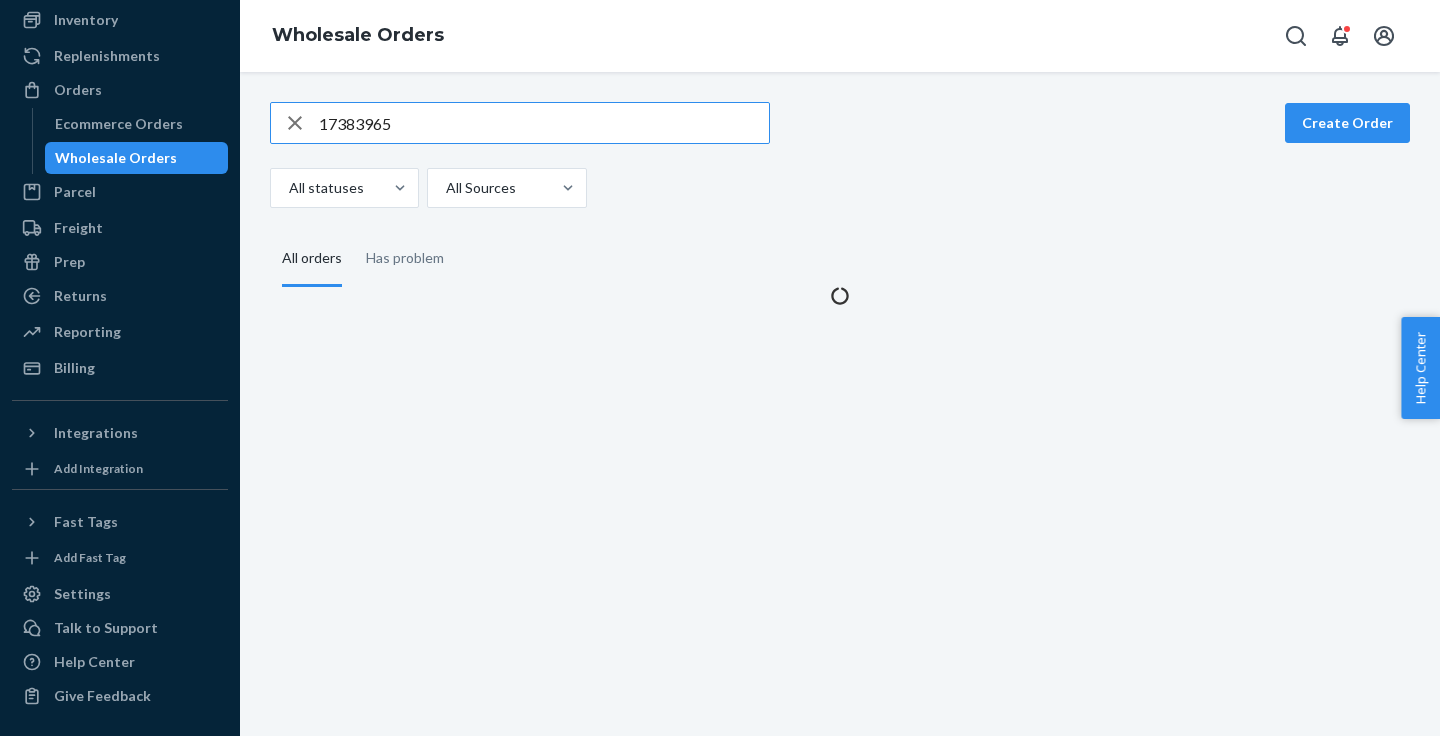click on "17383965" at bounding box center [544, 123] 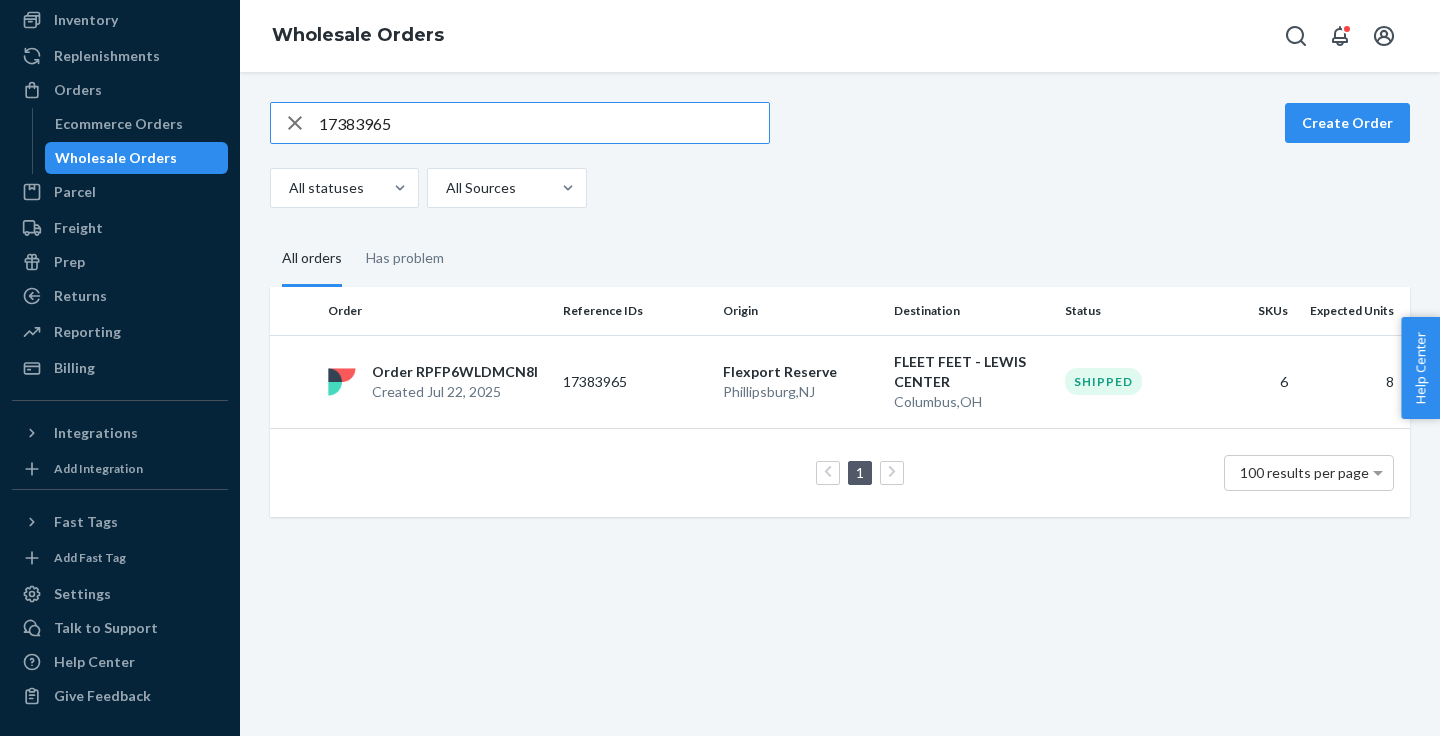 click on "17383965" at bounding box center (544, 123) 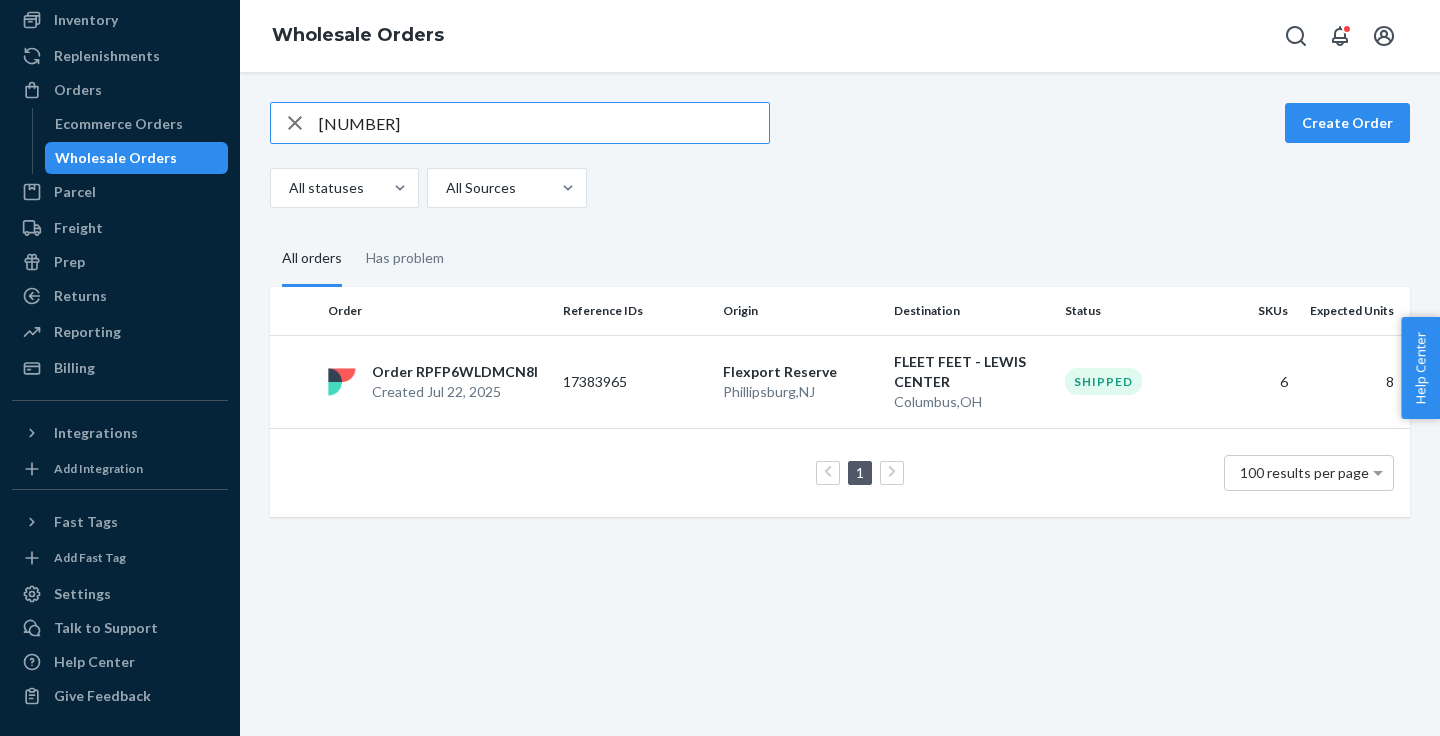 type on "[NUMBER]" 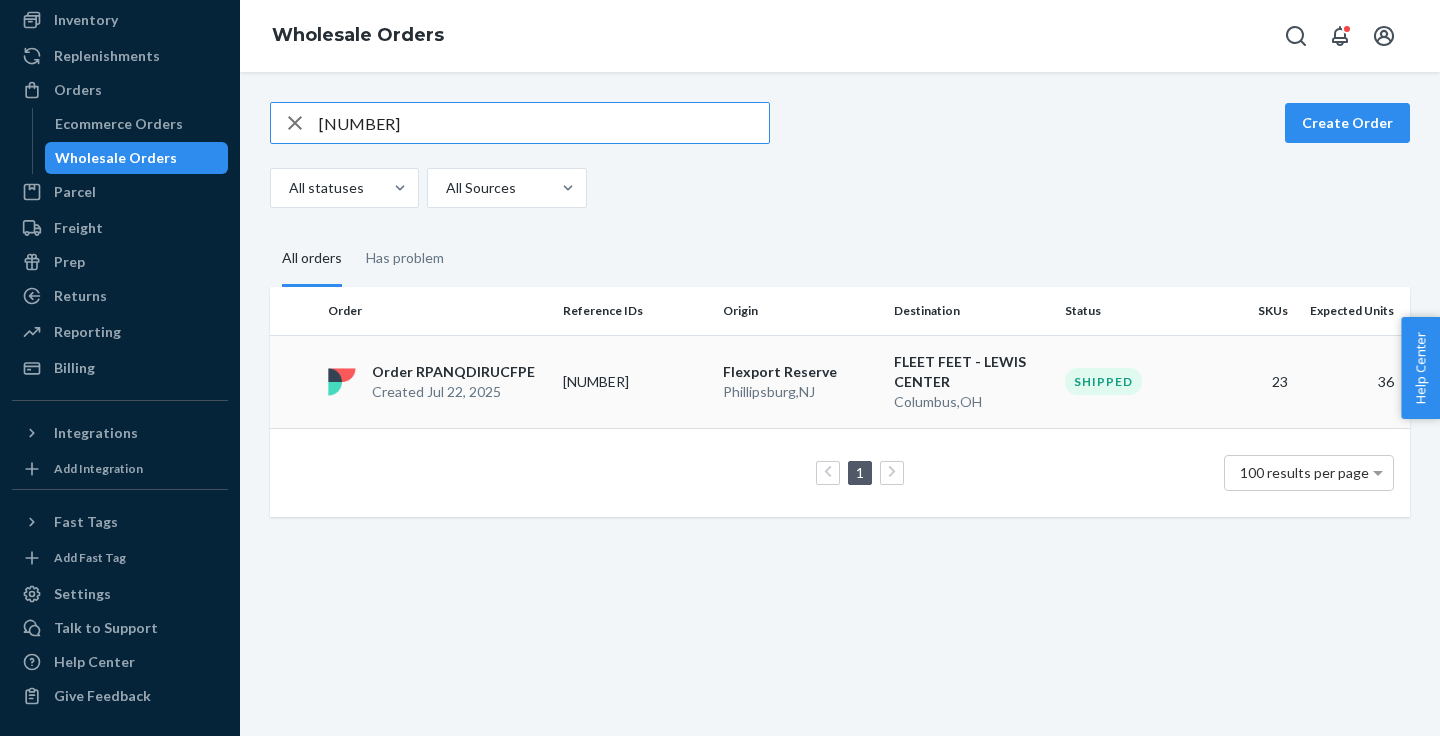click on "Order RPANQDIRUCFPE" at bounding box center [453, 372] 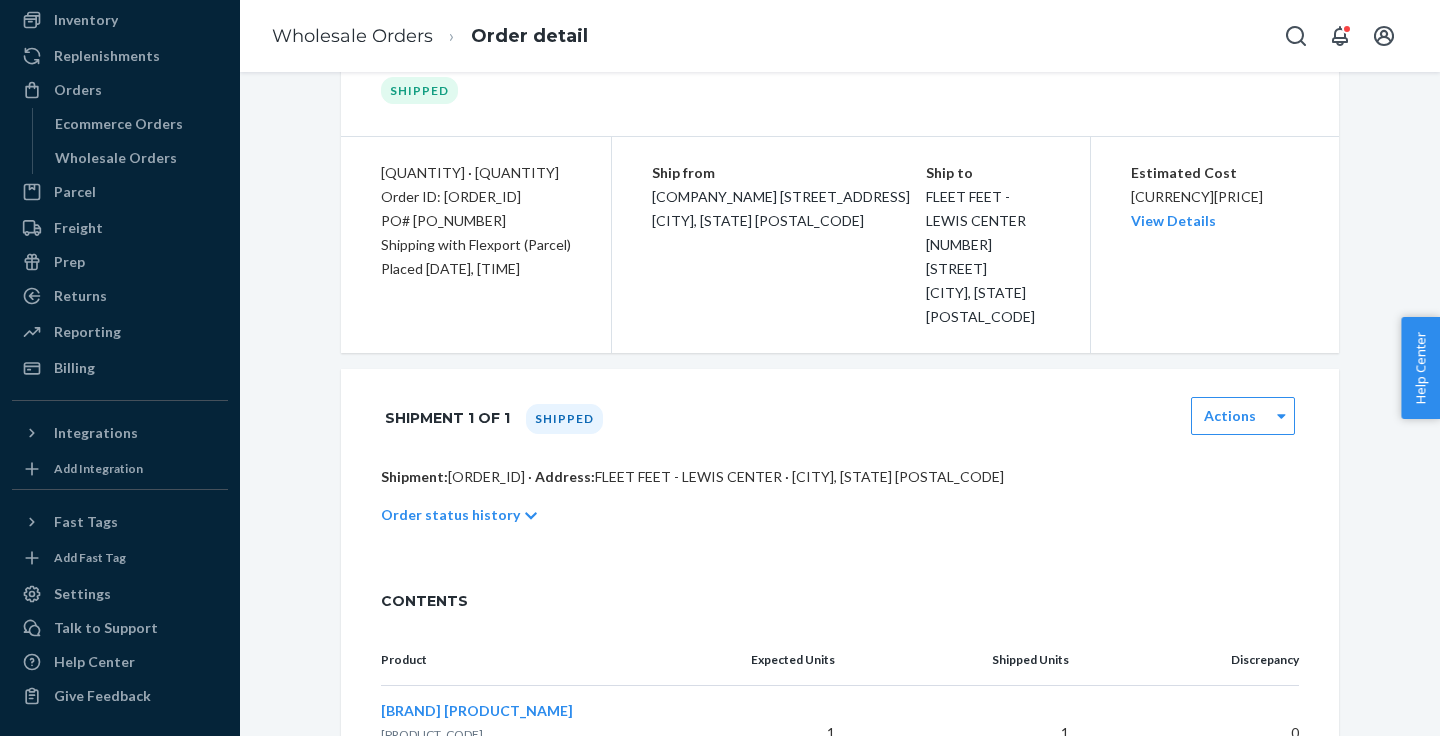 scroll, scrollTop: 0, scrollLeft: 0, axis: both 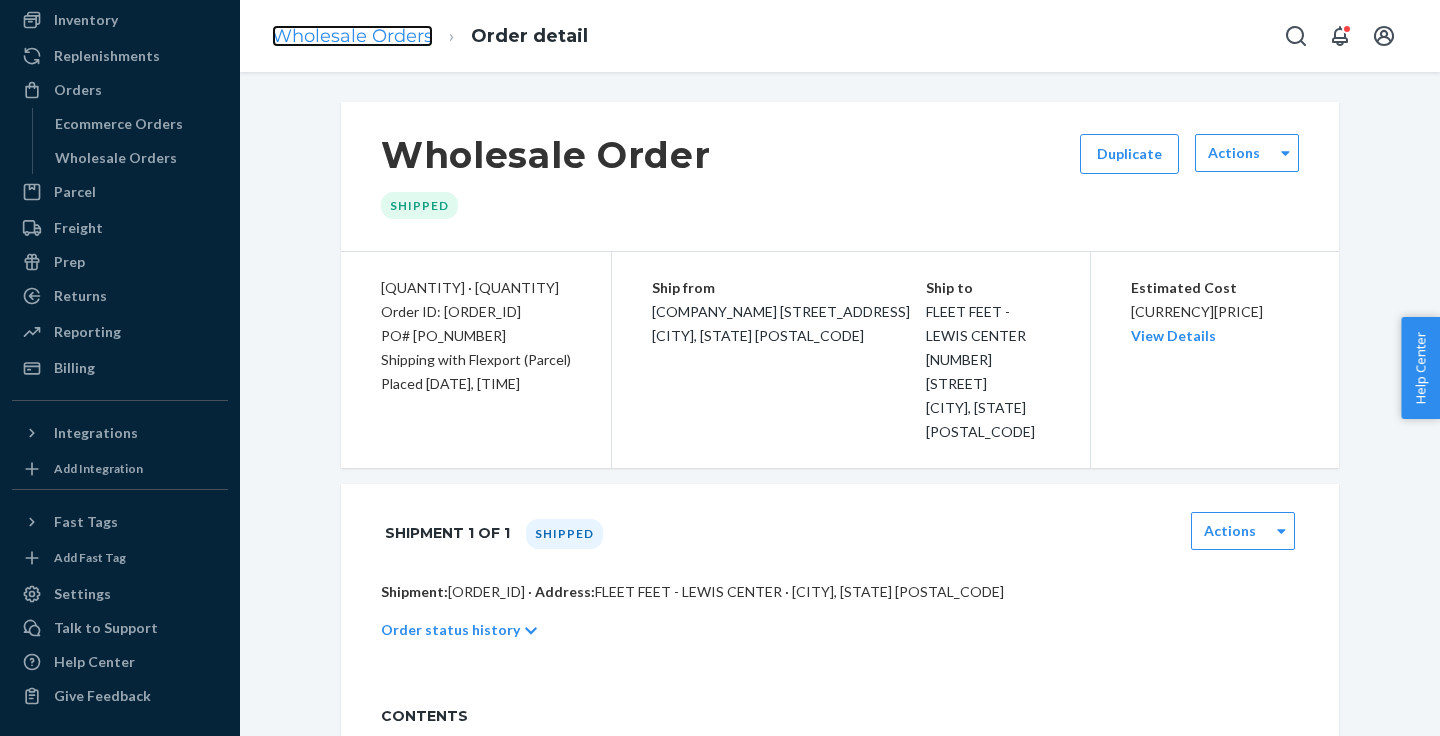 click on "Wholesale Orders" at bounding box center (352, 36) 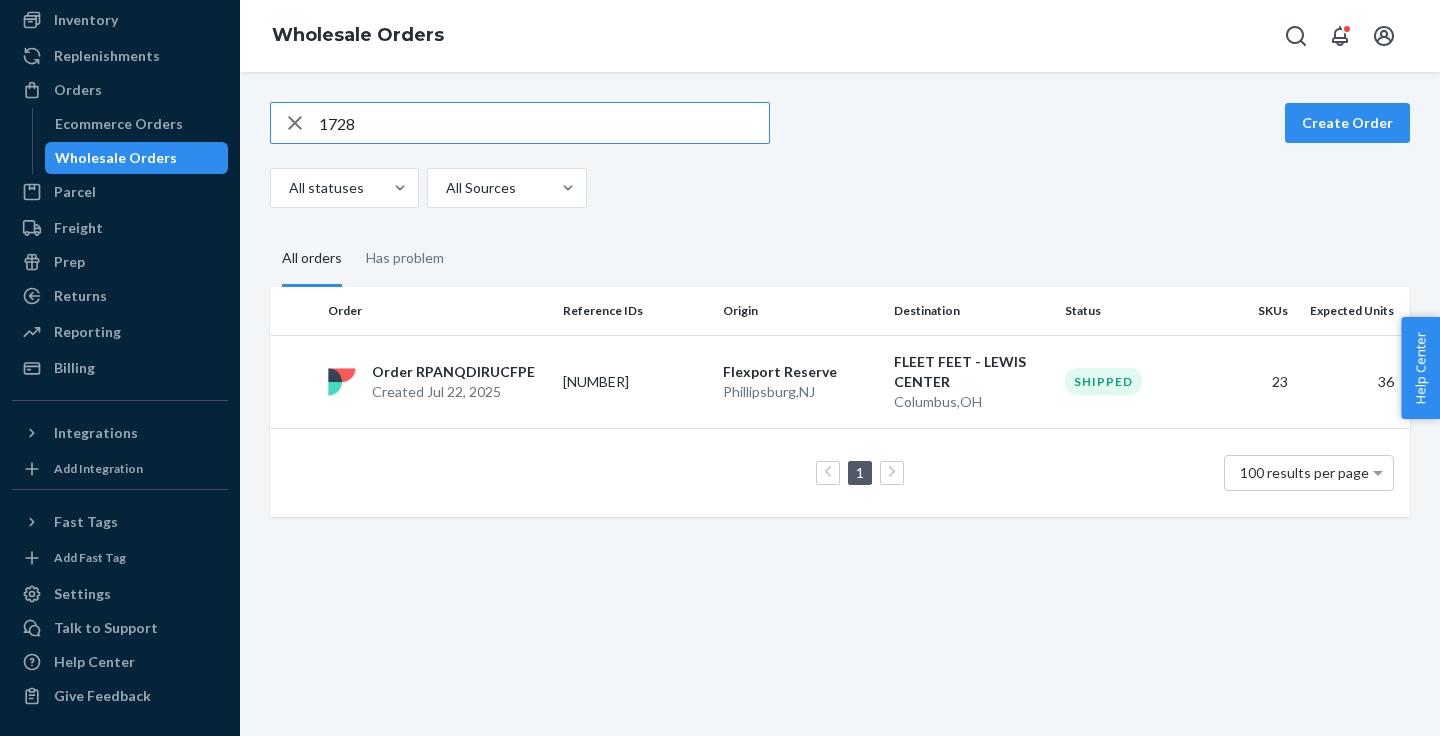 click on "1728" at bounding box center (544, 123) 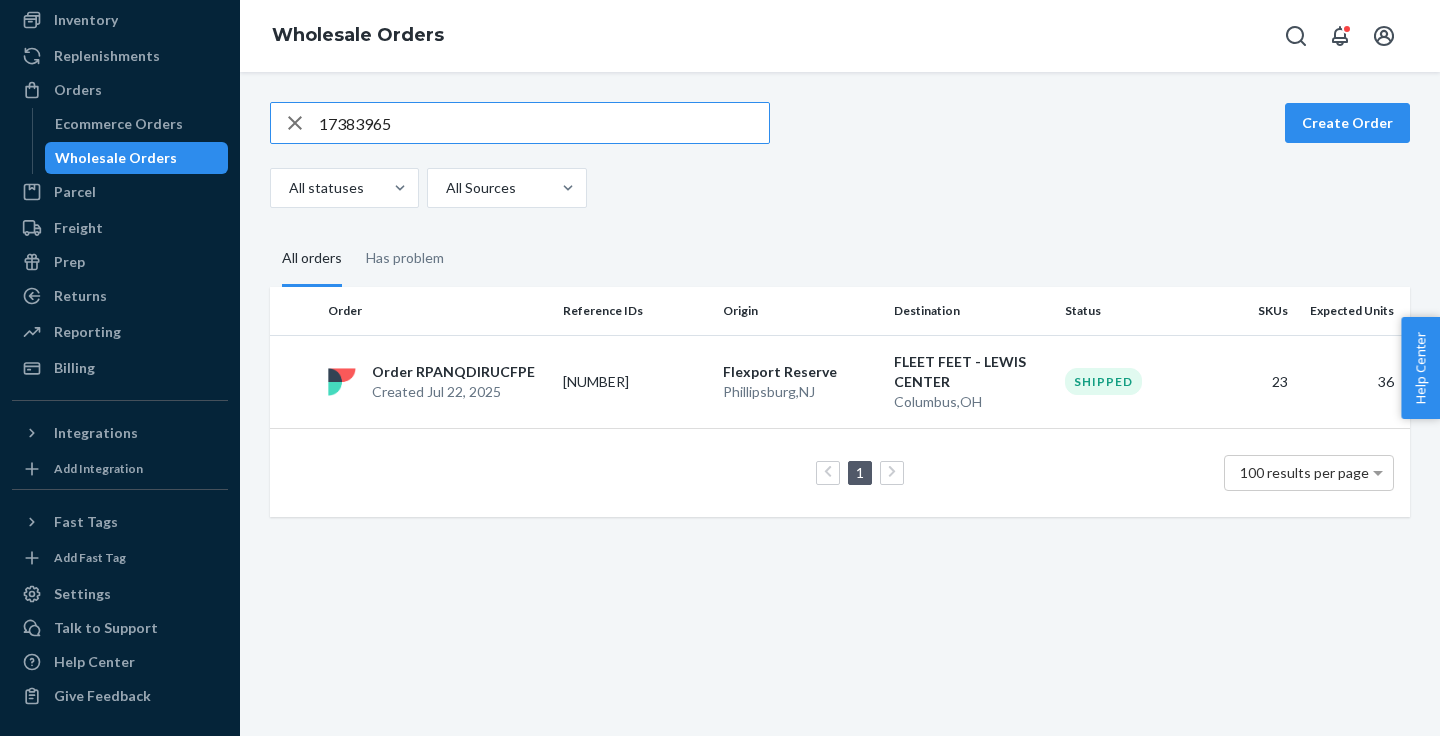 type on "17383965" 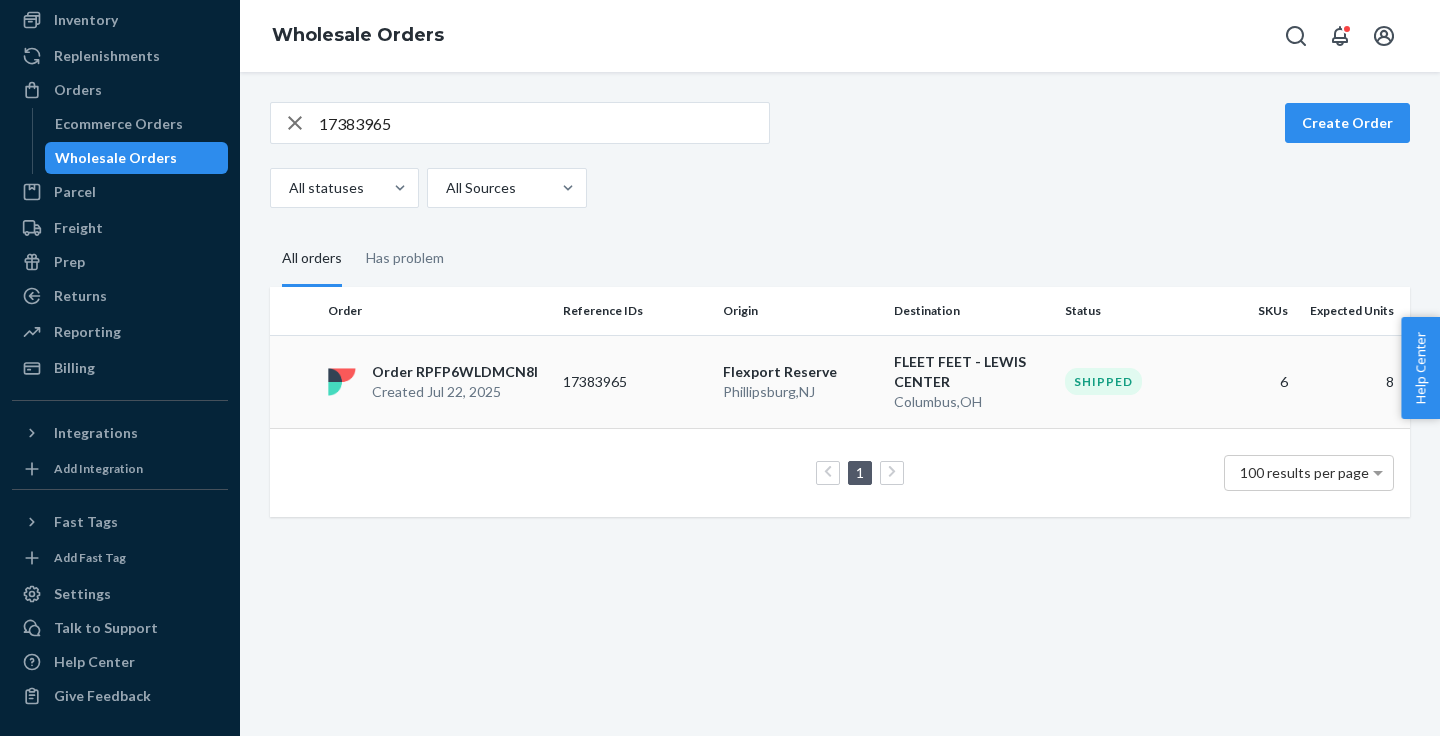 click on "17383965" at bounding box center [635, 381] 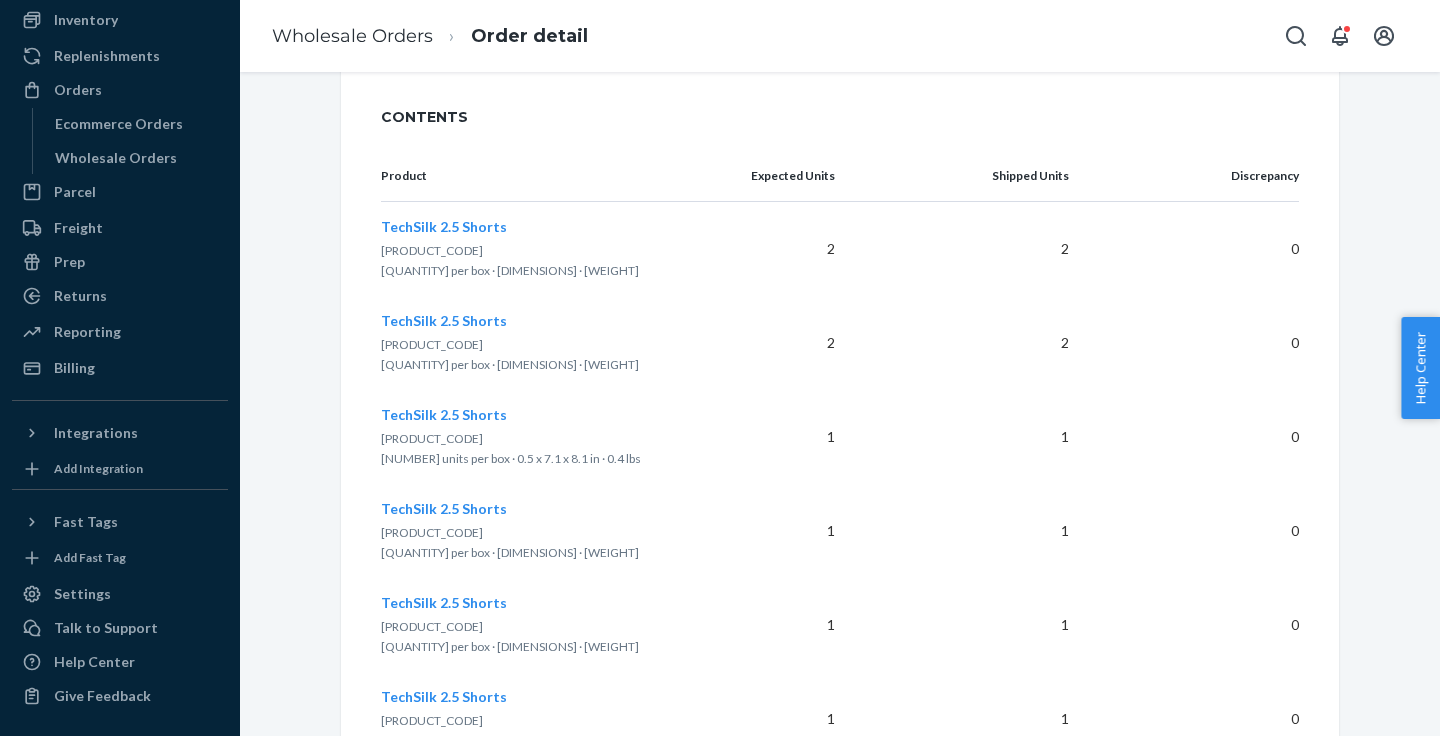scroll, scrollTop: 799, scrollLeft: 0, axis: vertical 